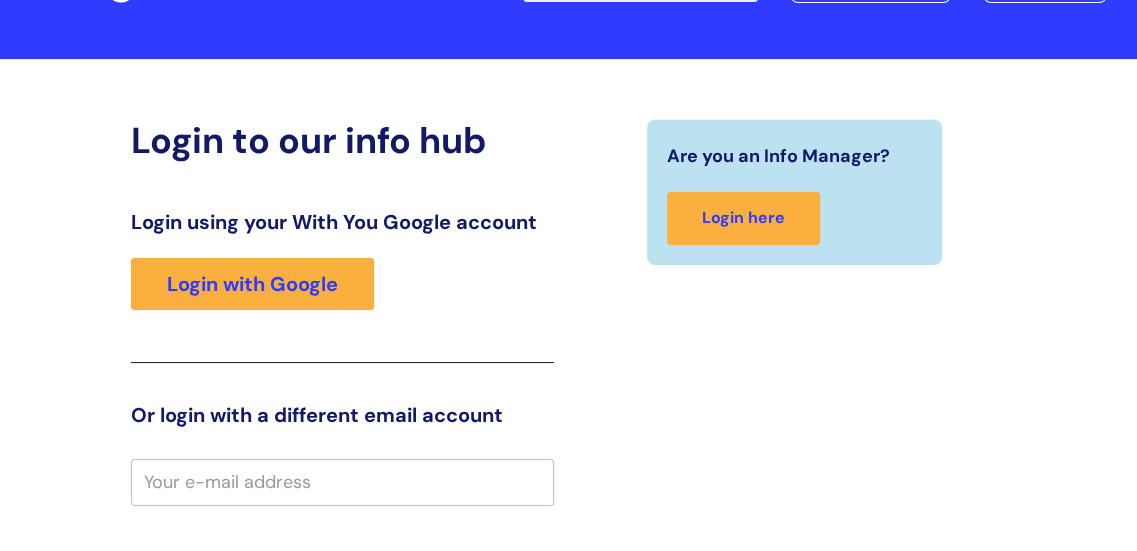 scroll, scrollTop: 0, scrollLeft: 0, axis: both 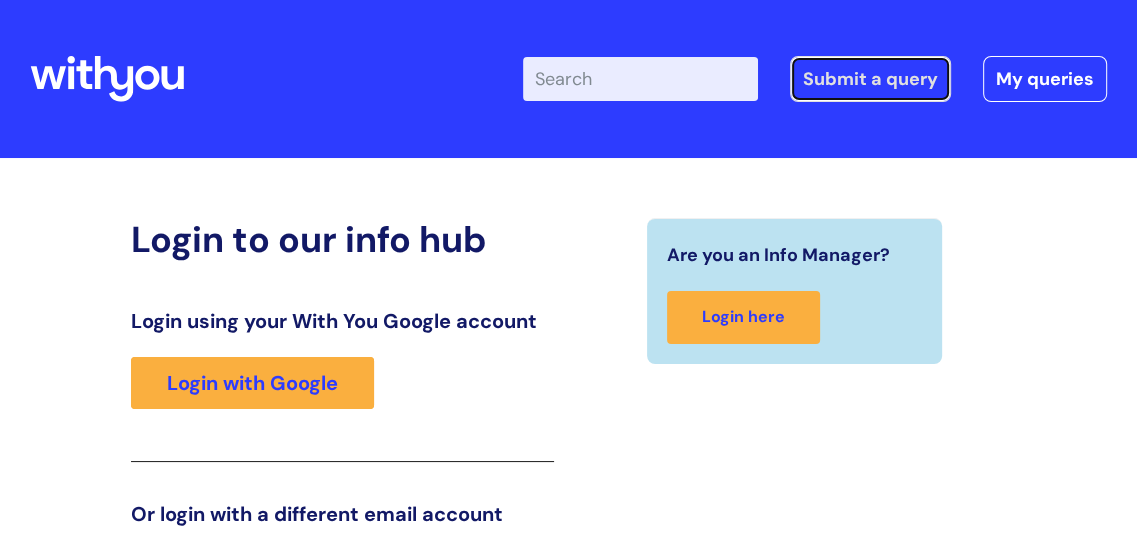 click on "Submit a query" at bounding box center [870, 79] 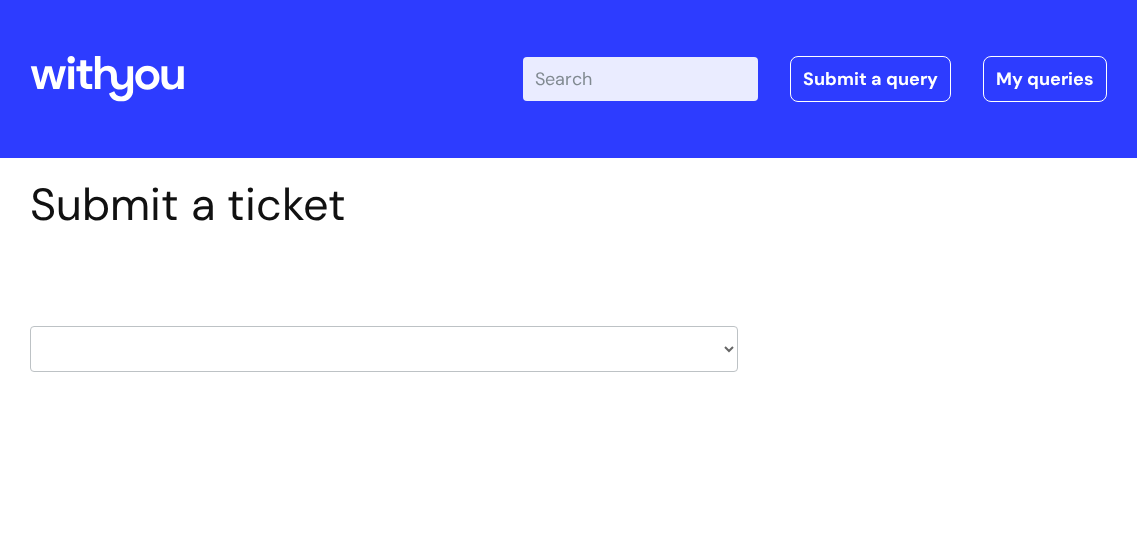 scroll, scrollTop: 0, scrollLeft: 0, axis: both 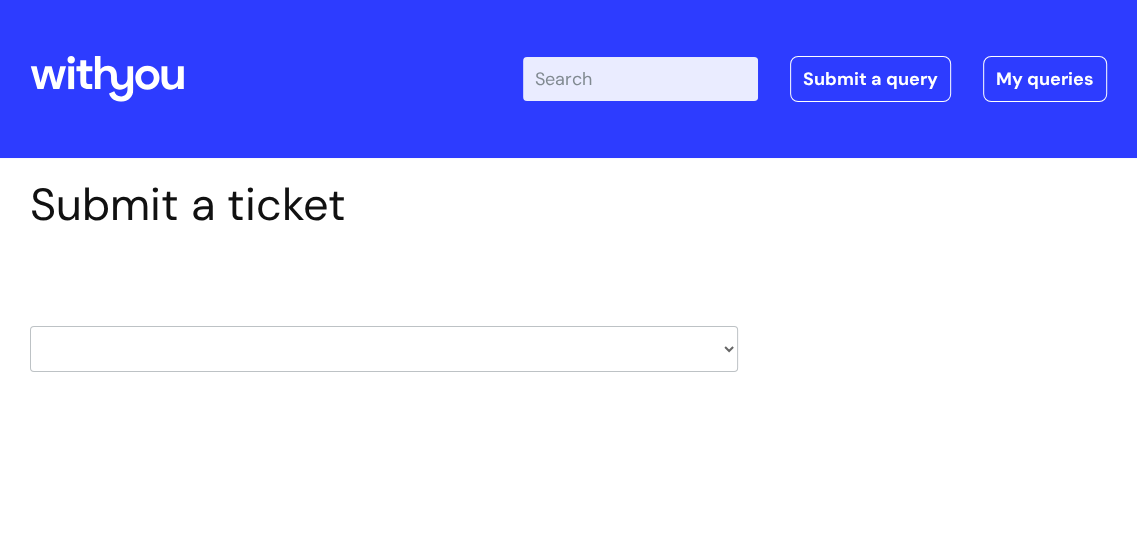 click on "HR / People
IT and Support
Clinical Drug Alerts
Finance Accounts
Data Support Team
Data Protection
External Communications
Learning and Development
Information Requests & Reports - Data Analysts
Insurance
Internal Communications
Pensions
Surrey NHS Talking Therapies
Payroll
Safeguarding" at bounding box center (384, 349) 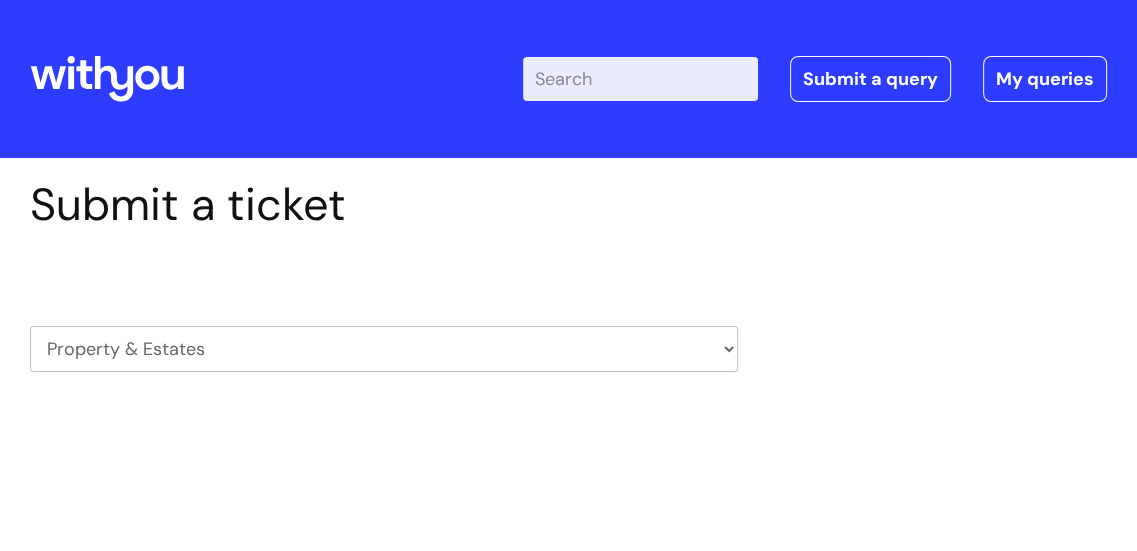 click on "HR / People
IT and Support
Clinical Drug Alerts
Finance Accounts
Data Support Team
Data Protection
External Communications
Learning and Development
Information Requests & Reports - Data Analysts
Insurance
Internal Communications
Pensions
Surrey NHS Talking Therapies
Payroll
Safeguarding" at bounding box center (384, 349) 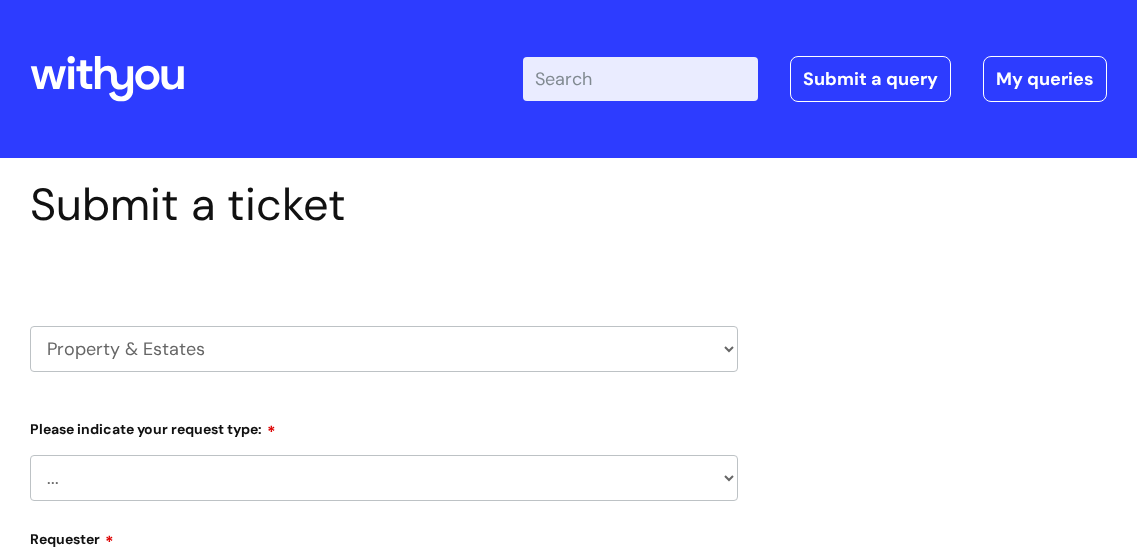 scroll, scrollTop: 0, scrollLeft: 0, axis: both 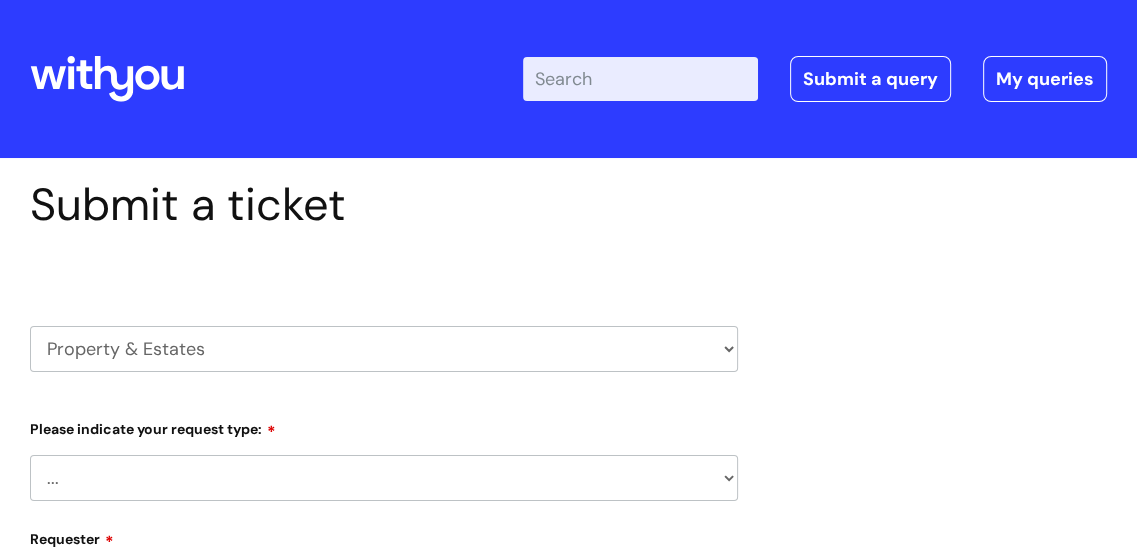 click on "...
Facilities Support
Lease/ Tenancy Agreements
Health & Safety and Environmental" at bounding box center [384, 478] 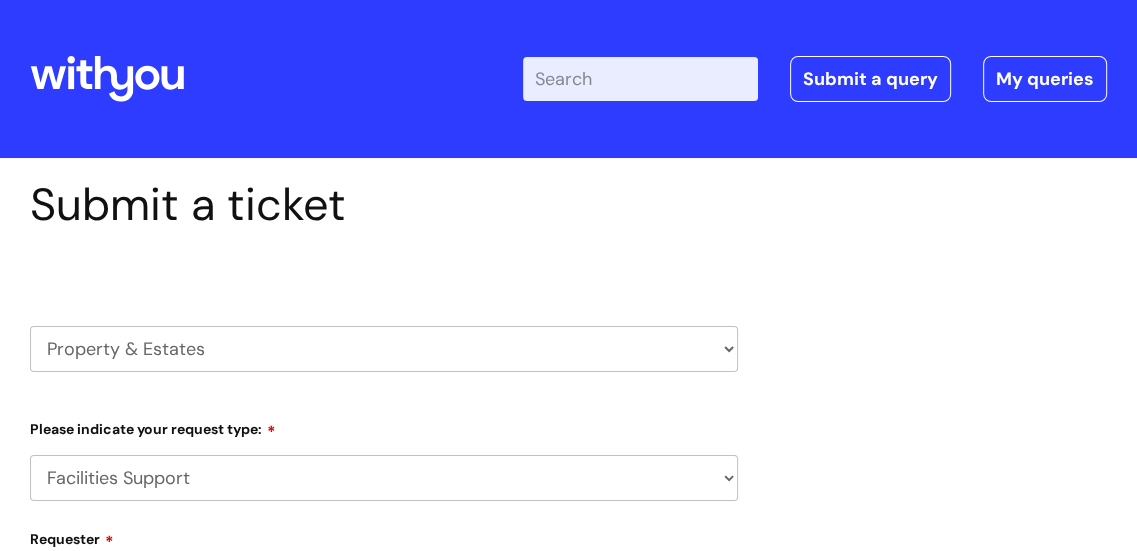 click on "...
Facilities Support
Lease/ Tenancy Agreements
Health & Safety and Environmental" at bounding box center (384, 478) 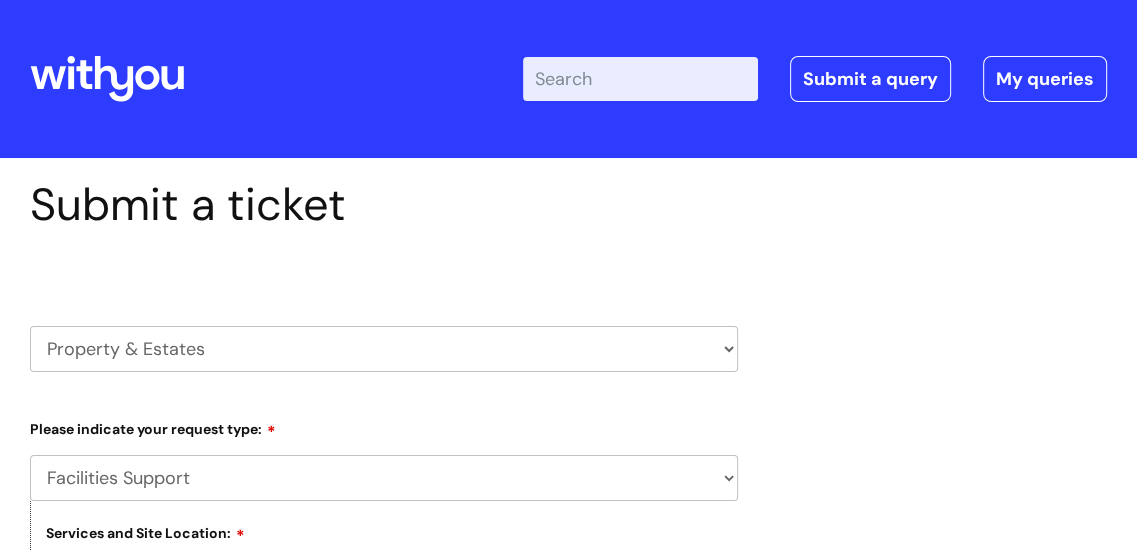scroll, scrollTop: 300, scrollLeft: 0, axis: vertical 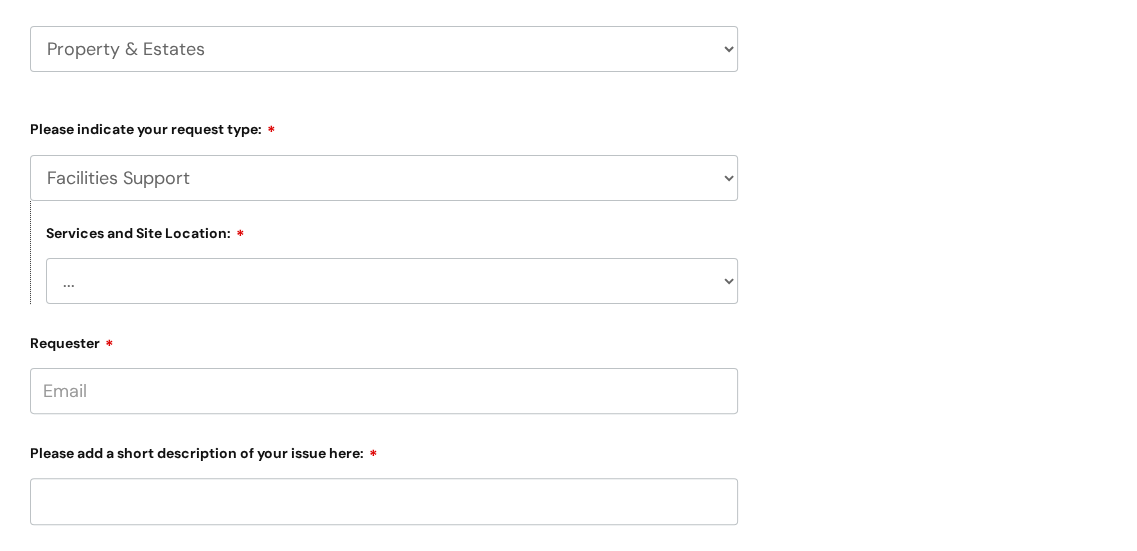 click on "... Cleethorpes Darlington Tubwell Darlington Coniscliffe Grimsby Preston Redcar High Street Redcar Annexe Rotherham Scunthorpe Burnley Lancaster Liverpool Garston Liverpool Croxteth Liverpool Henry Street Ludlow Oswestry Shrewsbury Castlegates Stoke on Trent Wigan Coops Wigan Kennedy House Ayr Dumfries Dundee Dunoon Galashiels Glasgow Broad Street Glasgow Buchanan Street Glasgow Maryhill Helensburgh Kilmarnock Kirkintilloch Leven Oban Renfrew Stranraer Boscombe Unit 1 Boscombe R&R Boscombe RHub Bournemouth 6 Trinity Bournemouth 7 Trinity Christchurch Faversham Liskeard London Penzance Poole Redruth Truro Western House Truro Chy Weston-super-Mare Other - Please Specify" at bounding box center [392, 281] 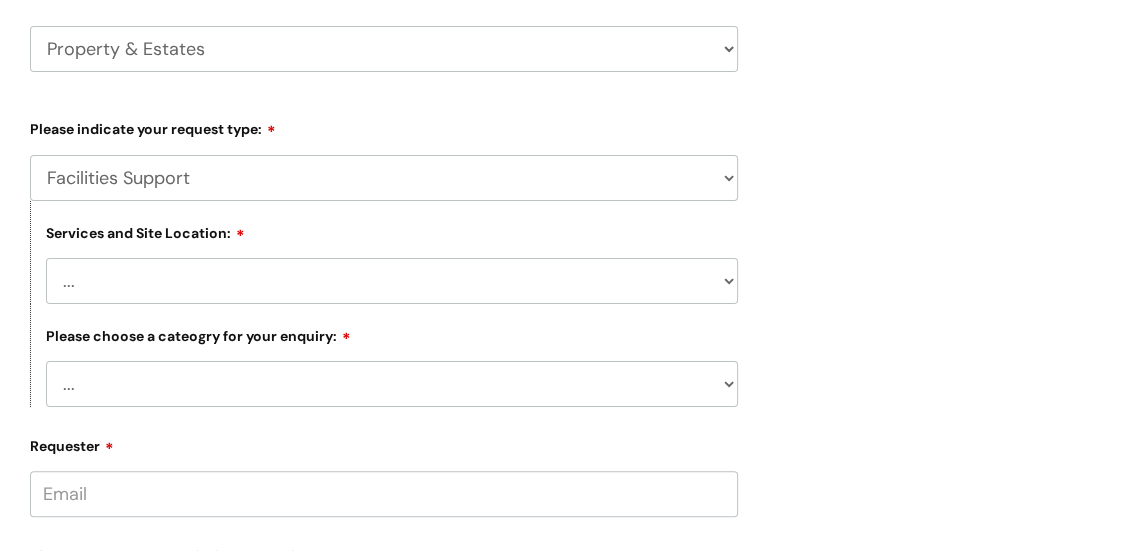 click on "... Electrical and Lighting Plumbing and Drainage Heating and Cooling Fixtures, Fittings, and Furniture Windows and Doors incl. Shutters Property Systems incl, CCTV, Fire Alarms, Access Control Other - Please Specify" at bounding box center (392, 384) 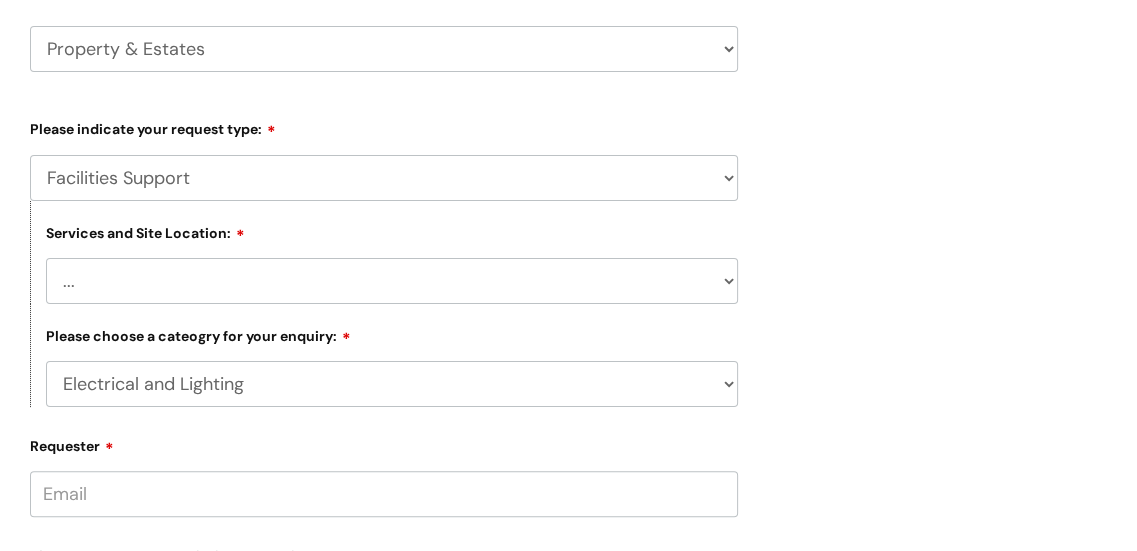 click on "... Electrical and Lighting Plumbing and Drainage Heating and Cooling Fixtures, Fittings, and Furniture Windows and Doors incl. Shutters Property Systems incl, CCTV, Fire Alarms, Access Control Other - Please Specify" at bounding box center [392, 384] 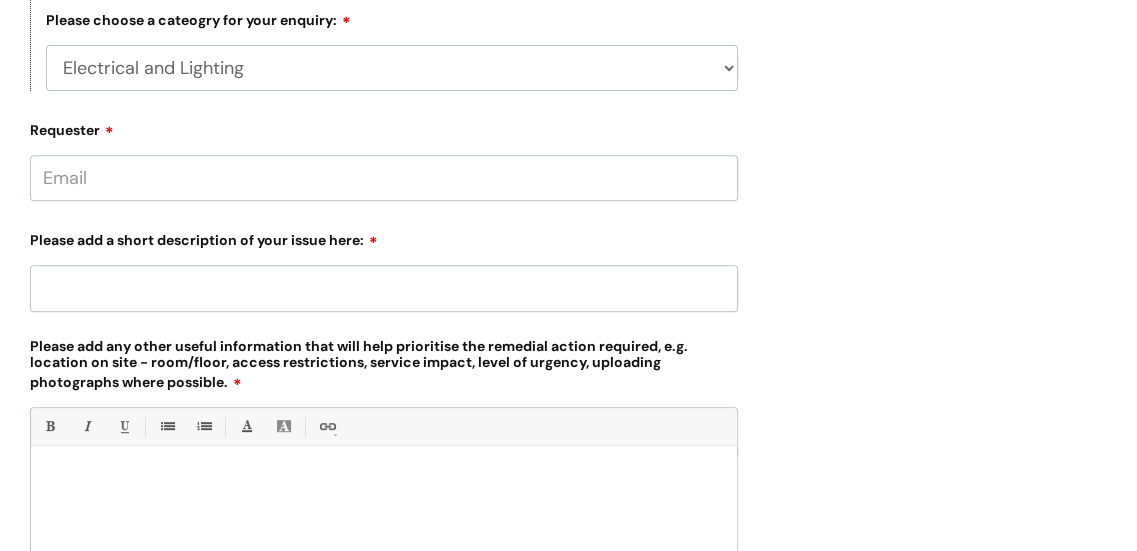 scroll, scrollTop: 700, scrollLeft: 0, axis: vertical 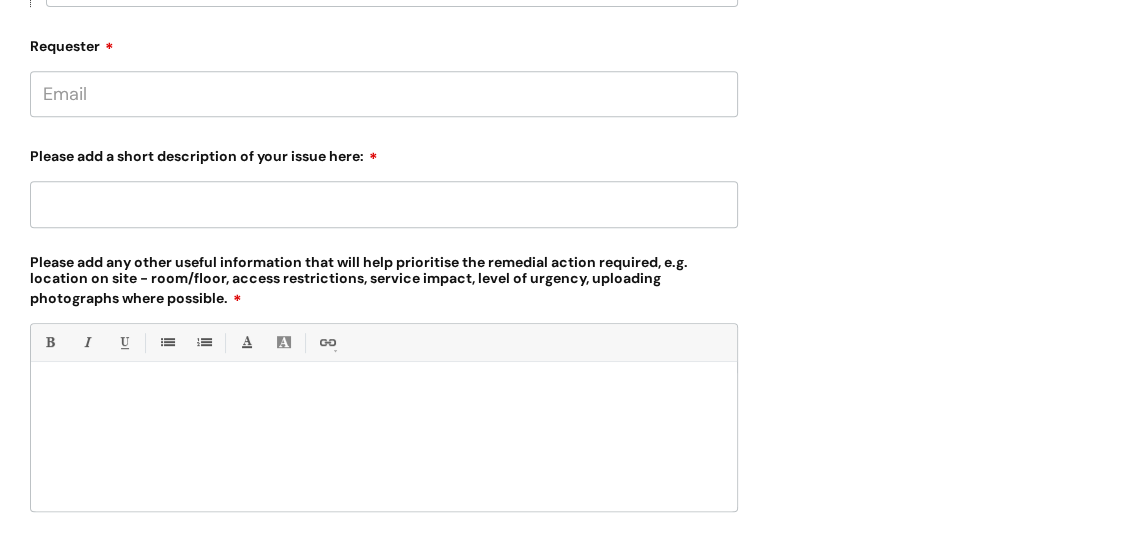 click on "Requester" at bounding box center (384, 94) 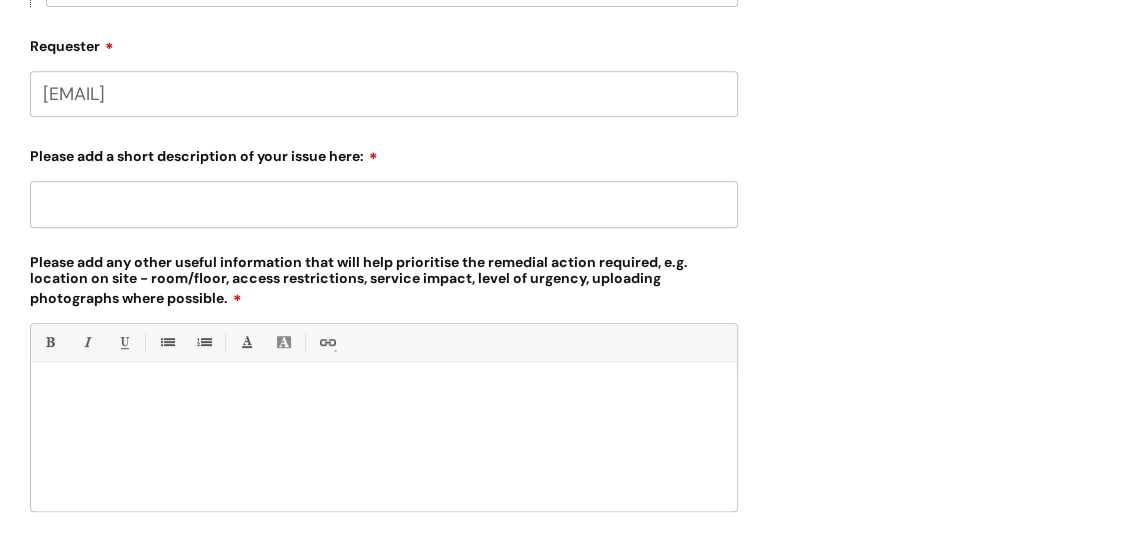 type on "[EMAIL]" 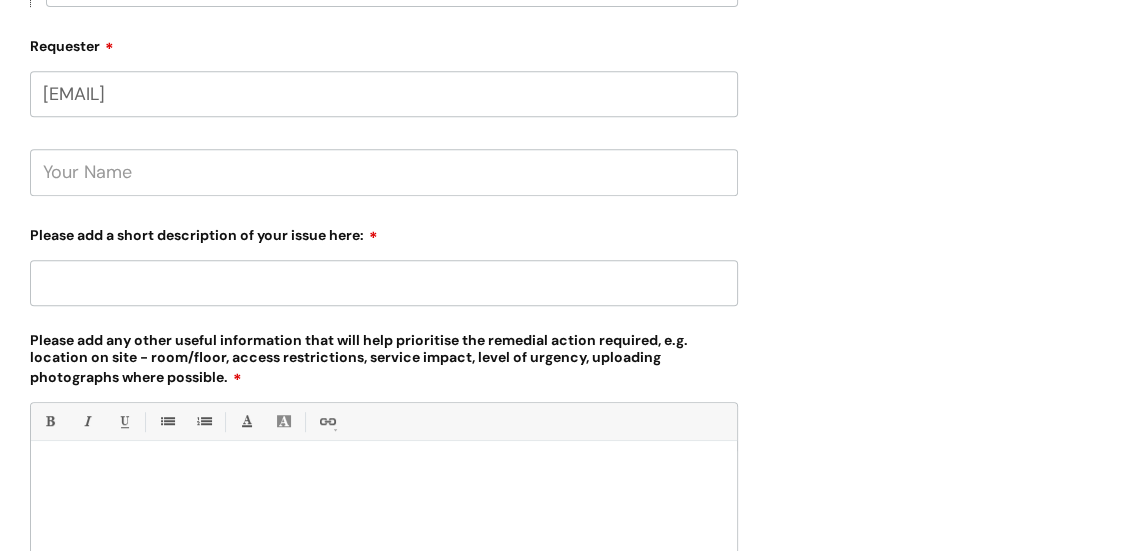 click at bounding box center (384, 172) 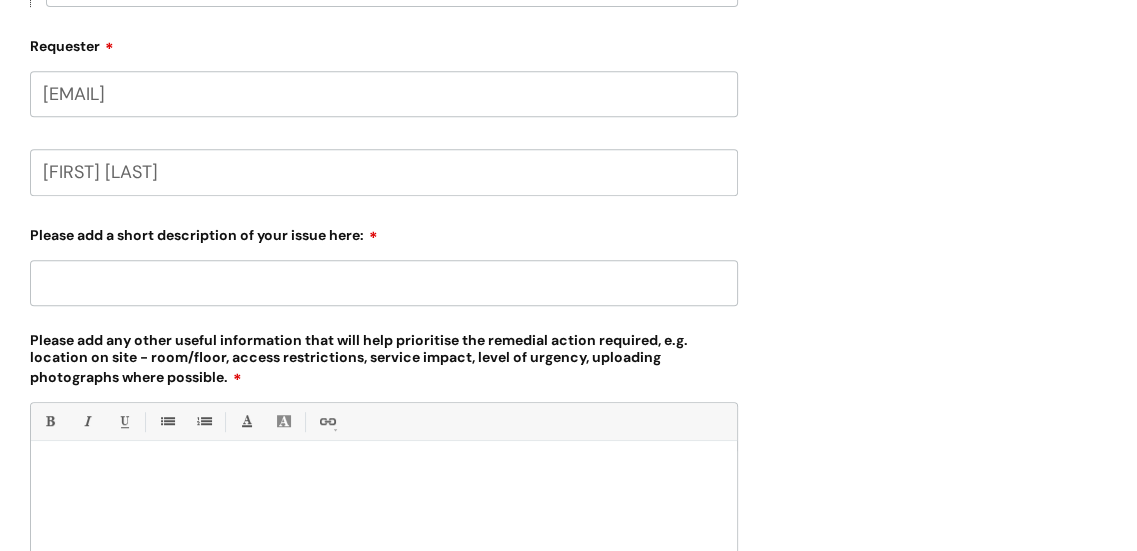 type on "[FIRST] [LAST]" 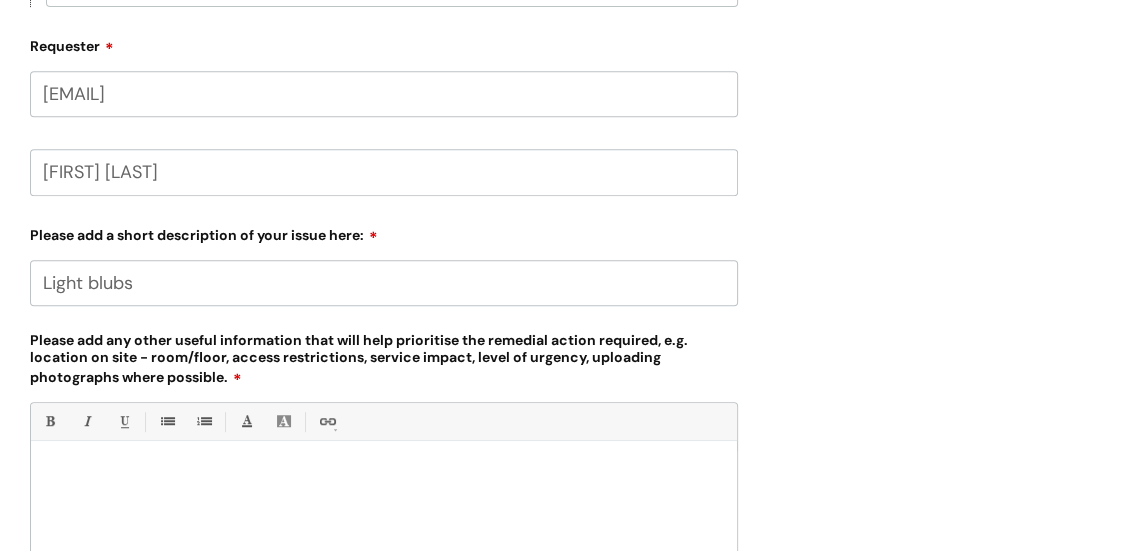 drag, startPoint x: 84, startPoint y: 285, endPoint x: 44, endPoint y: 283, distance: 40.04997 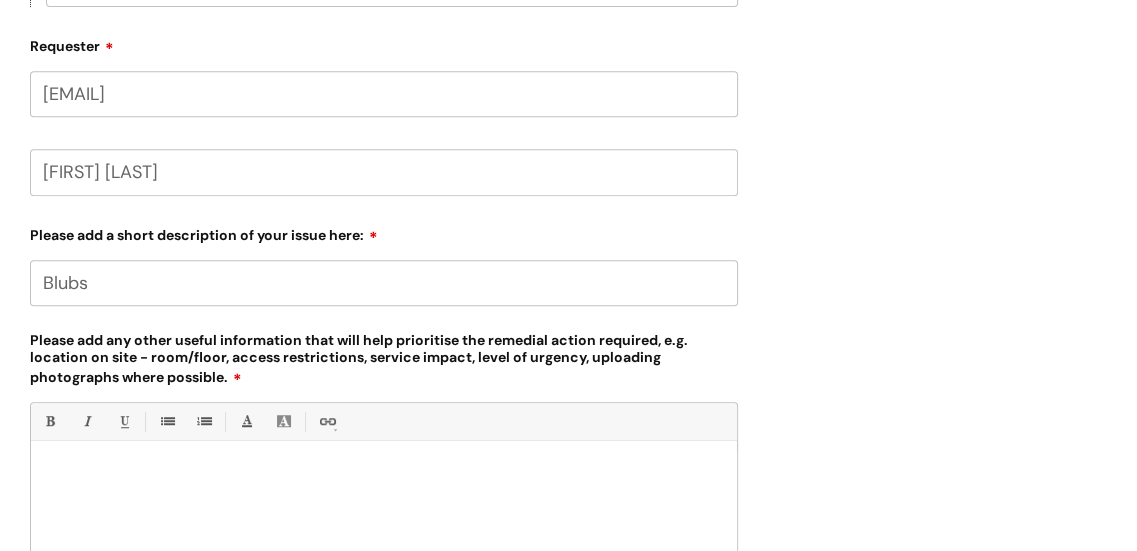 type on "Blubs" 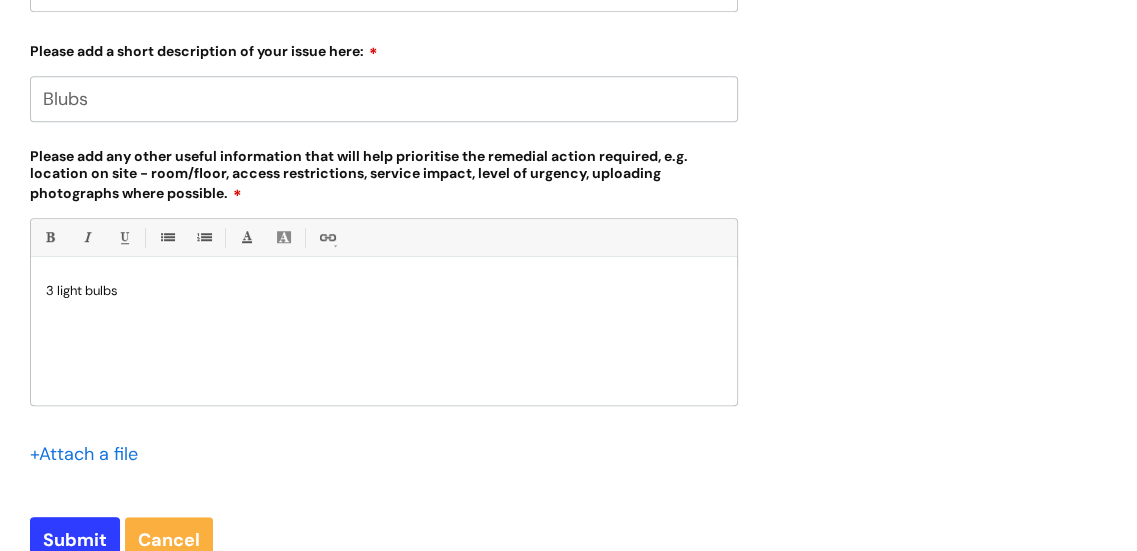scroll, scrollTop: 897, scrollLeft: 0, axis: vertical 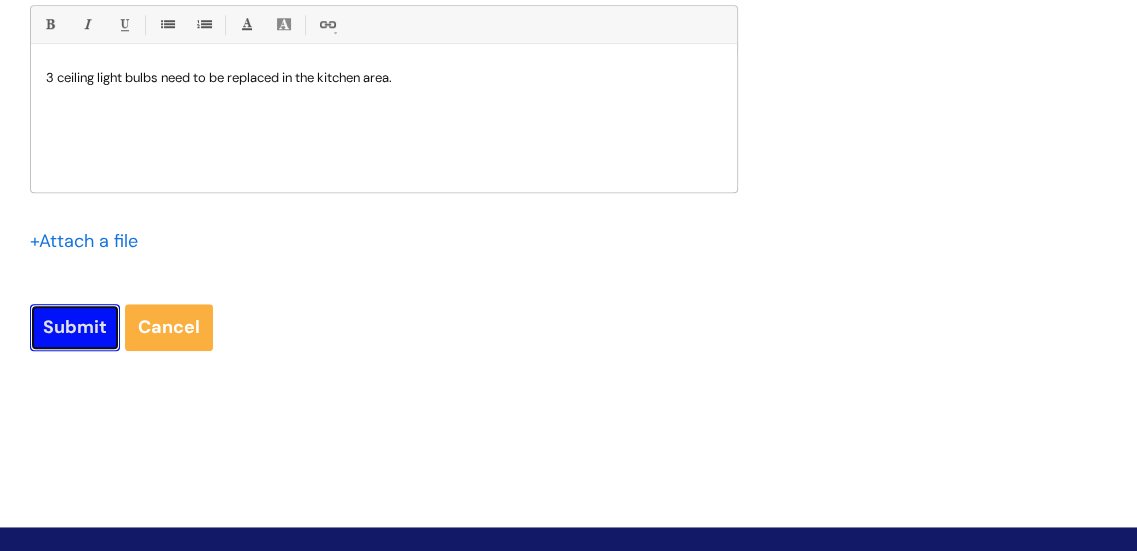 click on "Submit" at bounding box center [75, 327] 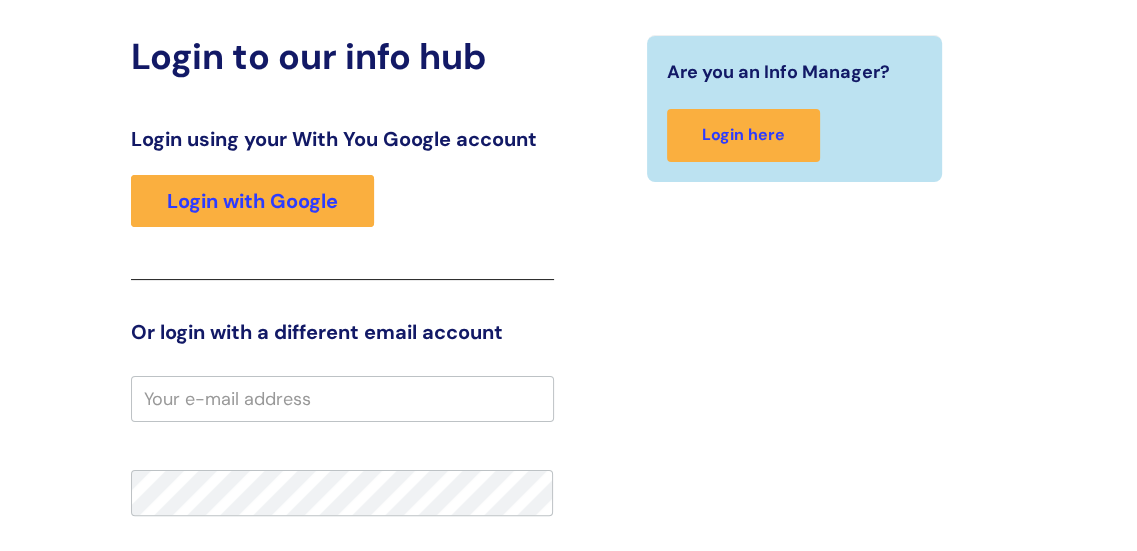 scroll, scrollTop: 0, scrollLeft: 0, axis: both 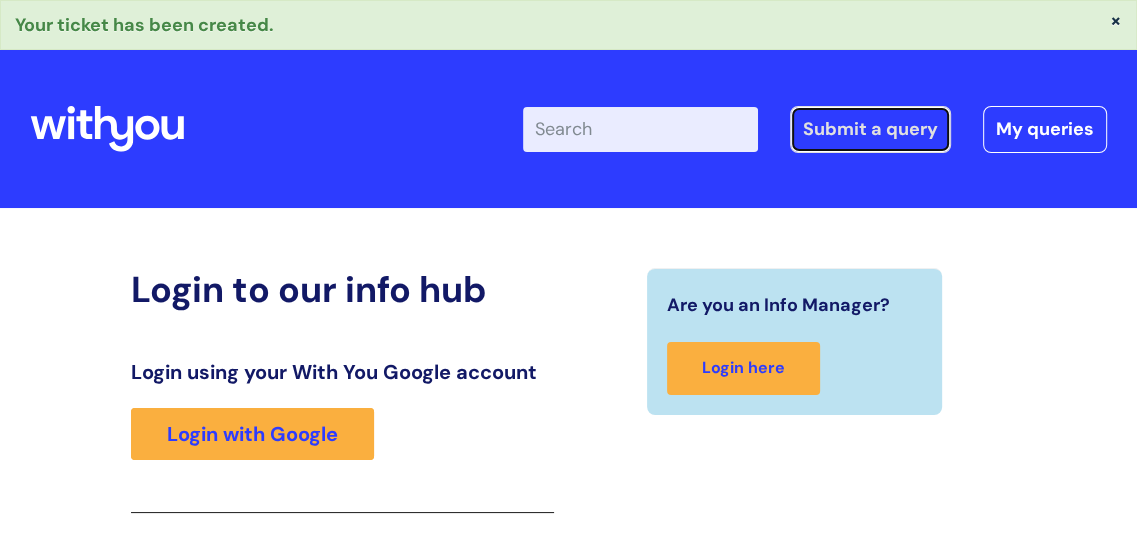 click on "Submit a query" at bounding box center (870, 129) 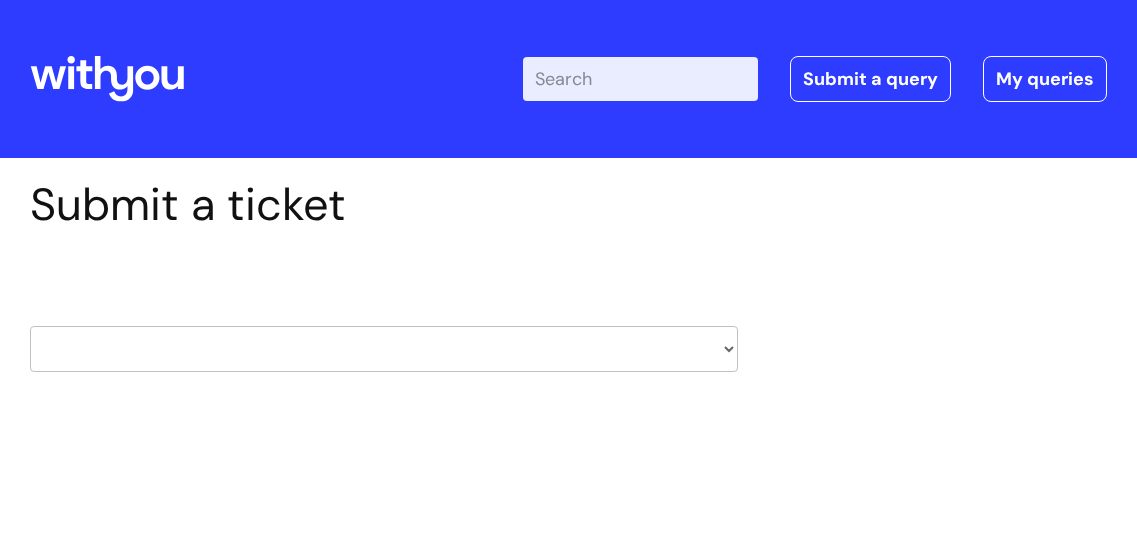 scroll, scrollTop: 0, scrollLeft: 0, axis: both 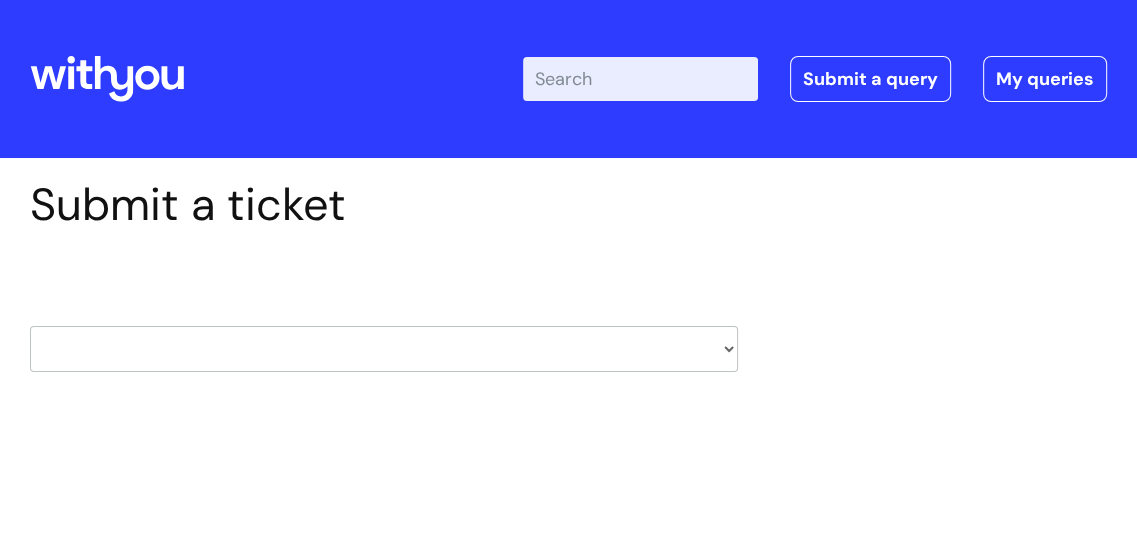 click on "HR / People
IT and Support
Clinical Drug Alerts
Finance Accounts
Data Support Team
Data Protection
External Communications
Learning and Development
Information Requests & Reports - Data Analysts
Insurance
Internal Communications
Pensions
Surrey NHS Talking Therapies
Payroll
Safeguarding" at bounding box center [384, 349] 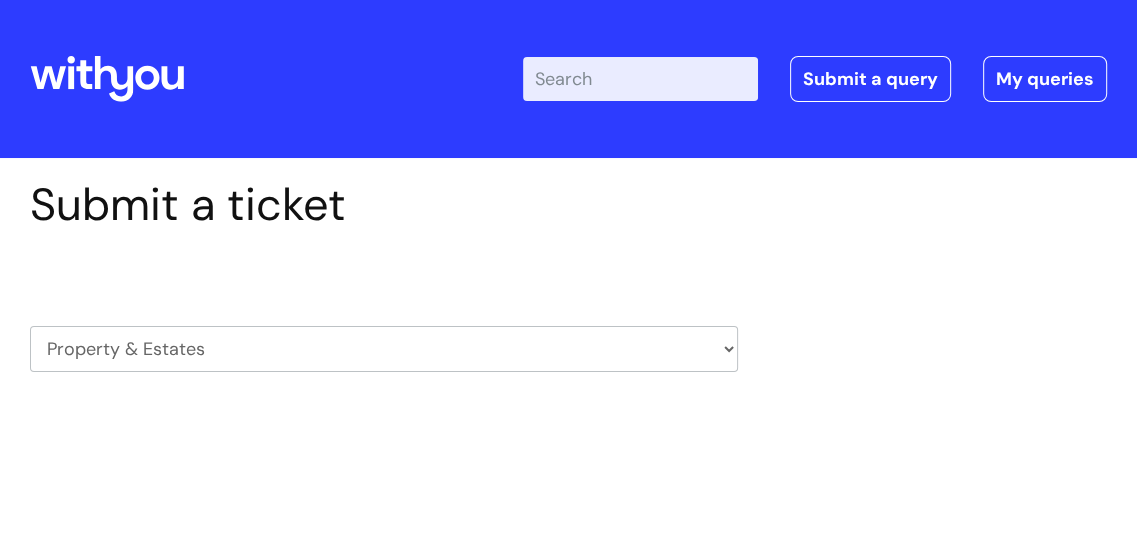 click on "HR / People
IT and Support
Clinical Drug Alerts
Finance Accounts
Data Support Team
Data Protection
External Communications
Learning and Development
Information Requests & Reports - Data Analysts
Insurance
Internal Communications
Pensions
Surrey NHS Talking Therapies
Payroll
Safeguarding" at bounding box center (384, 349) 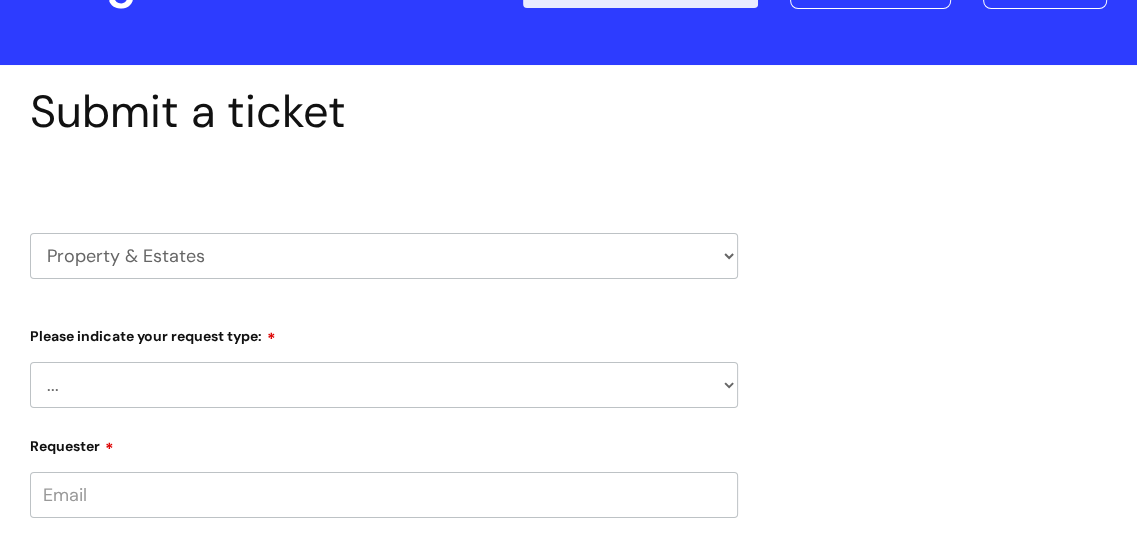 scroll, scrollTop: 200, scrollLeft: 0, axis: vertical 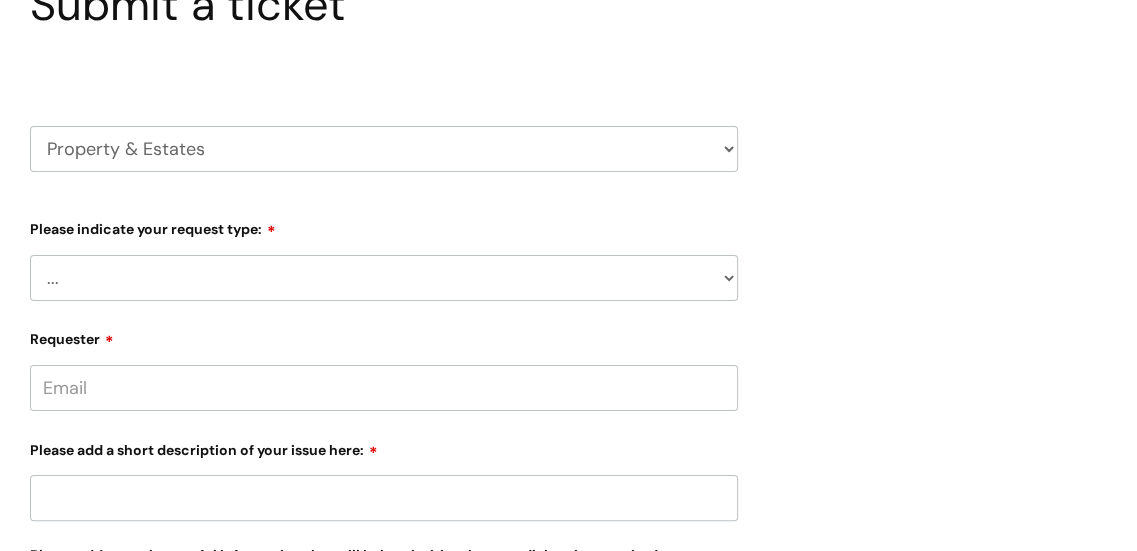 click on "...
Facilities Support
Lease/ Tenancy Agreements
Health & Safety and Environmental" at bounding box center [384, 278] 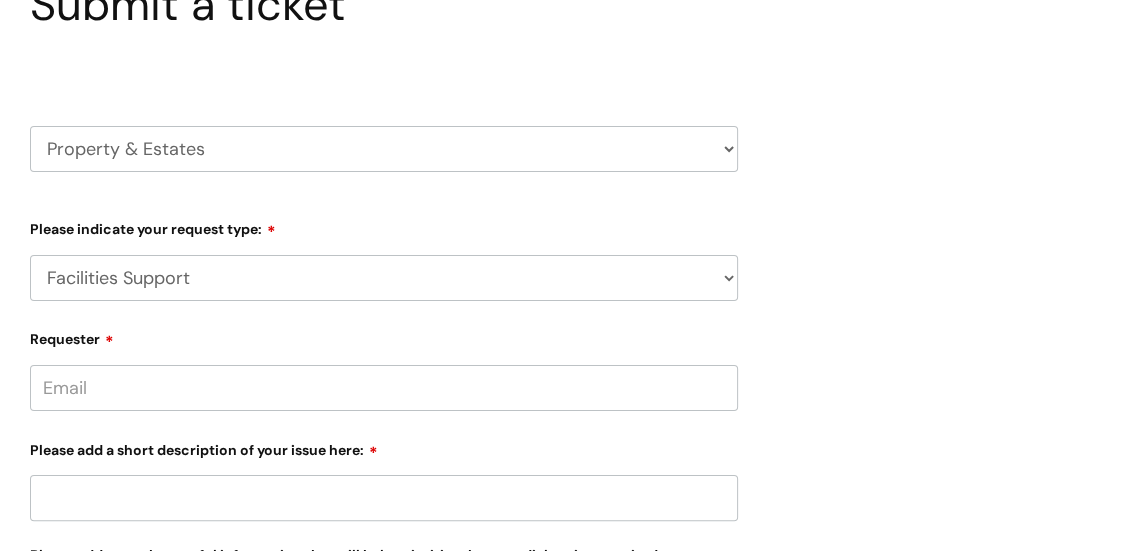 click on "...
Facilities Support
Lease/ Tenancy Agreements
Health & Safety and Environmental" at bounding box center [384, 278] 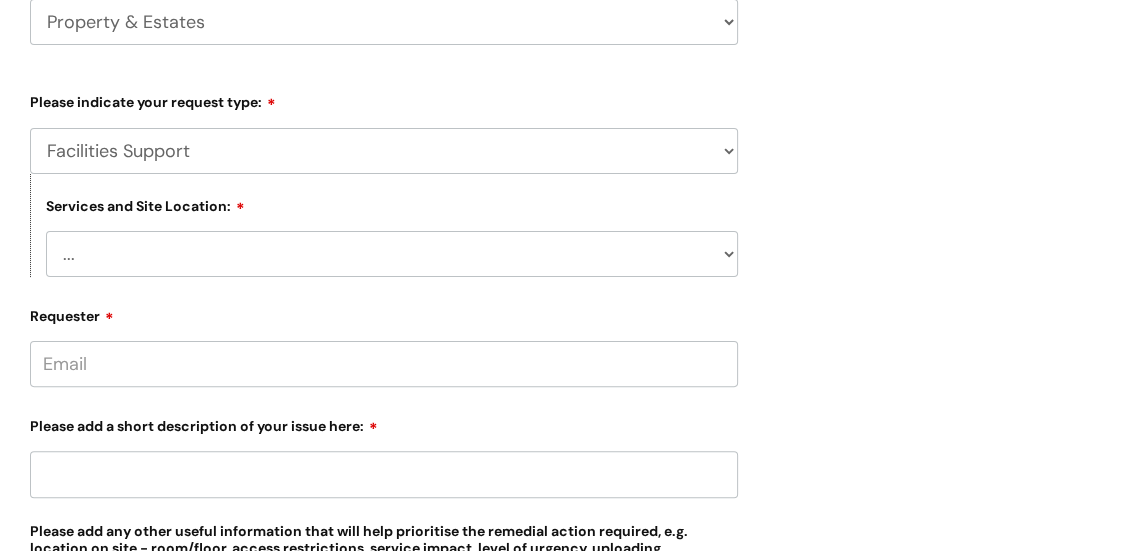 scroll, scrollTop: 400, scrollLeft: 0, axis: vertical 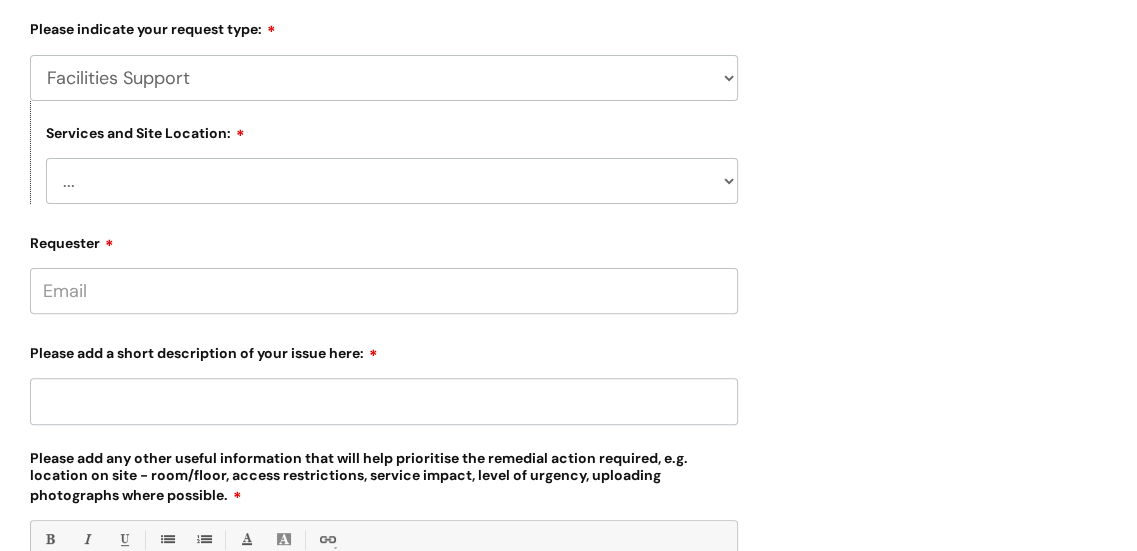 click on "... Cleethorpes Darlington Tubwell Darlington Coniscliffe Grimsby Preston Redcar High Street Redcar Annexe Rotherham Scunthorpe Burnley Lancaster Liverpool Garston Liverpool Croxteth Liverpool Henry Street Ludlow Oswestry Shrewsbury Castlegates Stoke on Trent Wigan Coops Wigan Kennedy House Ayr Dumfries Dundee Dunoon Galashiels Glasgow Broad Street Glasgow Buchanan Street Glasgow Maryhill Helensburgh Kilmarnock Kirkintilloch Leven Oban Renfrew Stranraer Boscombe Unit 1 Boscombe R&R Boscombe RHub Bournemouth 6 Trinity Bournemouth 7 Trinity Christchurch Faversham Liskeard London Penzance Poole Redruth Truro Western House Truro Chy Weston-super-Mare Other - Please Specify" at bounding box center [392, 181] 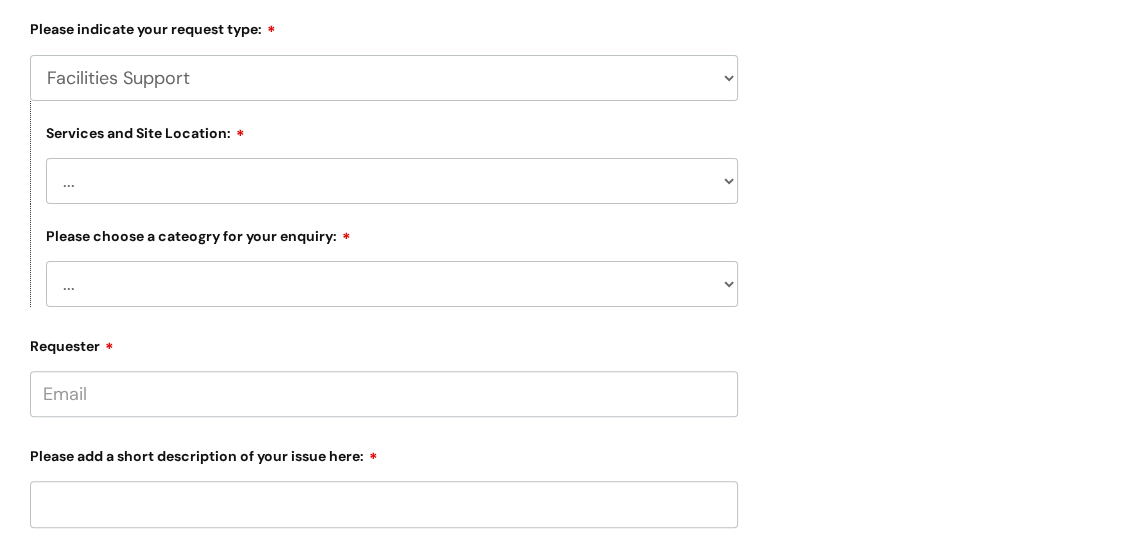 click on "... Electrical and Lighting Plumbing and Drainage Heating and Cooling Fixtures, Fittings, and Furniture Windows and Doors incl. Shutters Property Systems incl, CCTV, Fire Alarms, Access Control Other - Please Specify" at bounding box center [392, 284] 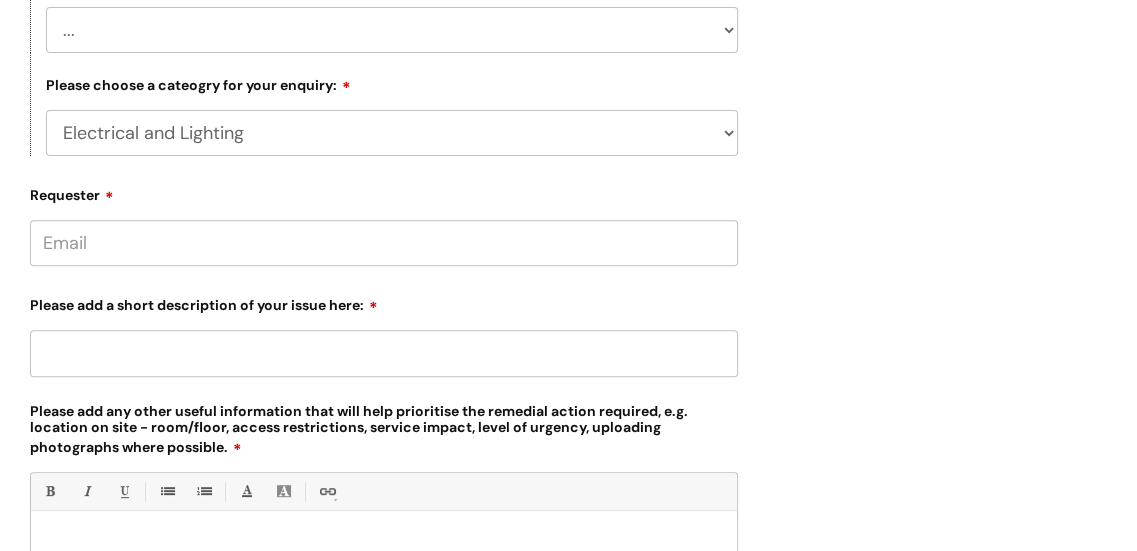 scroll, scrollTop: 500, scrollLeft: 0, axis: vertical 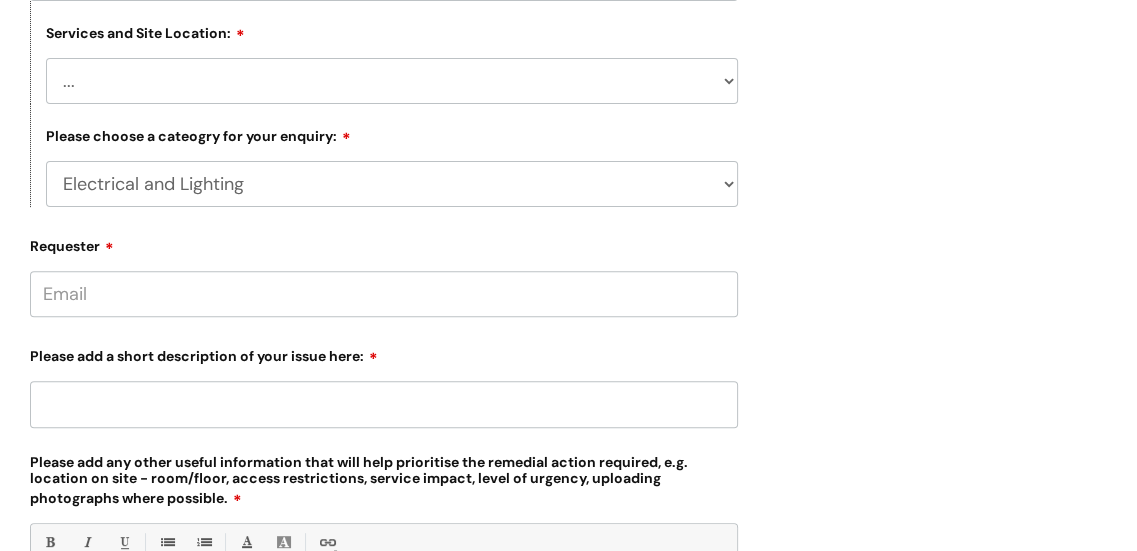click on "Requester" at bounding box center [384, 294] 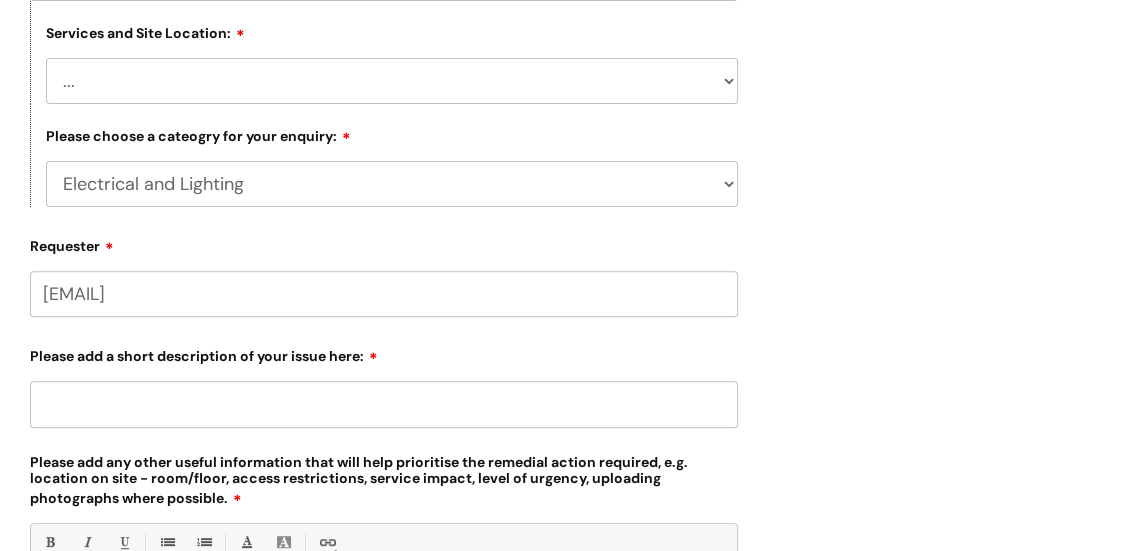 type on "[EMAIL]" 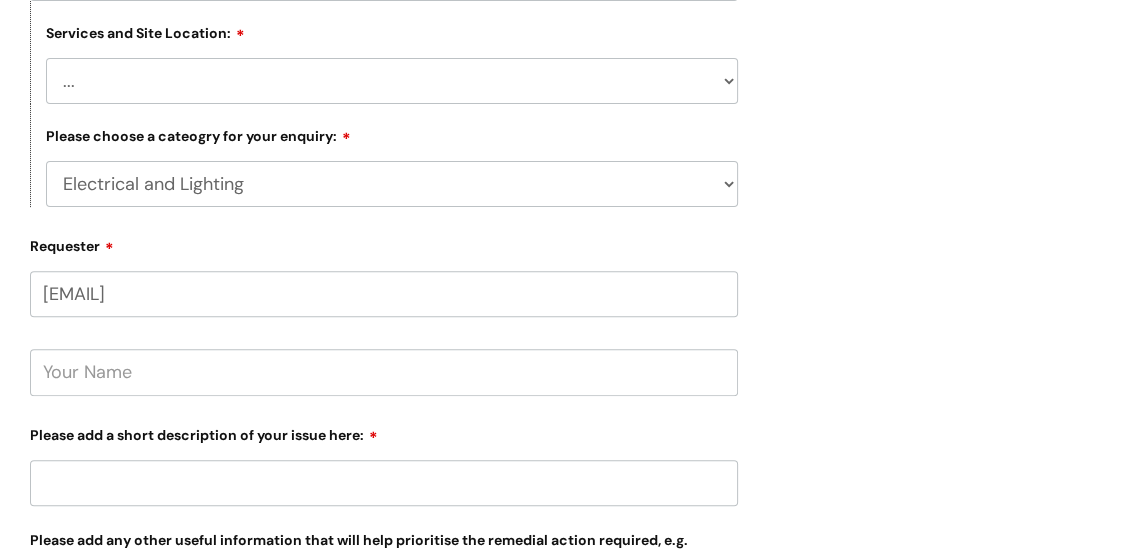 click at bounding box center (384, 372) 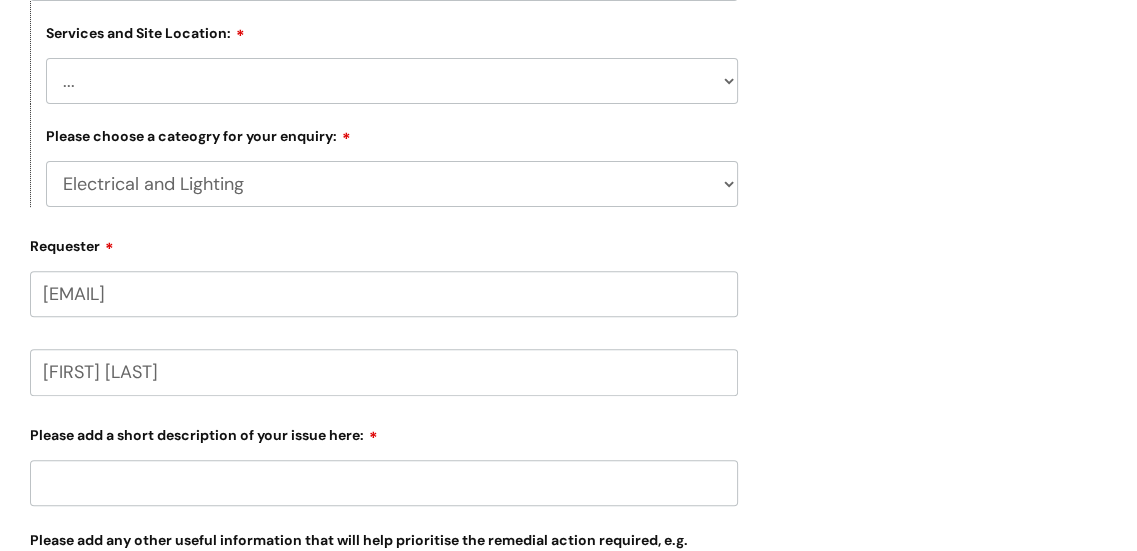 type on "[FIRST] [LAST]" 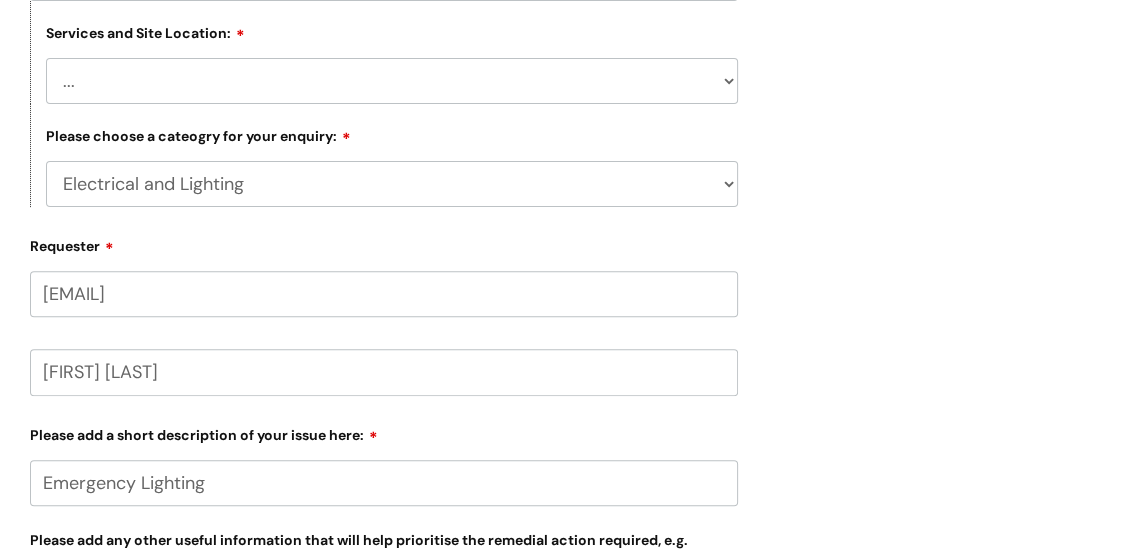 scroll, scrollTop: 800, scrollLeft: 0, axis: vertical 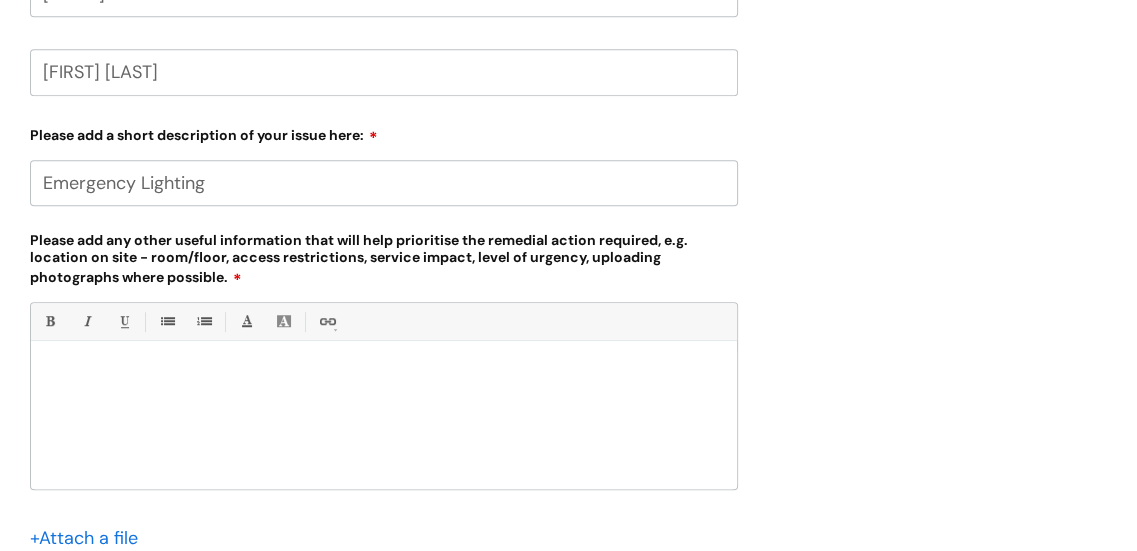 type on "Emergency Lighting" 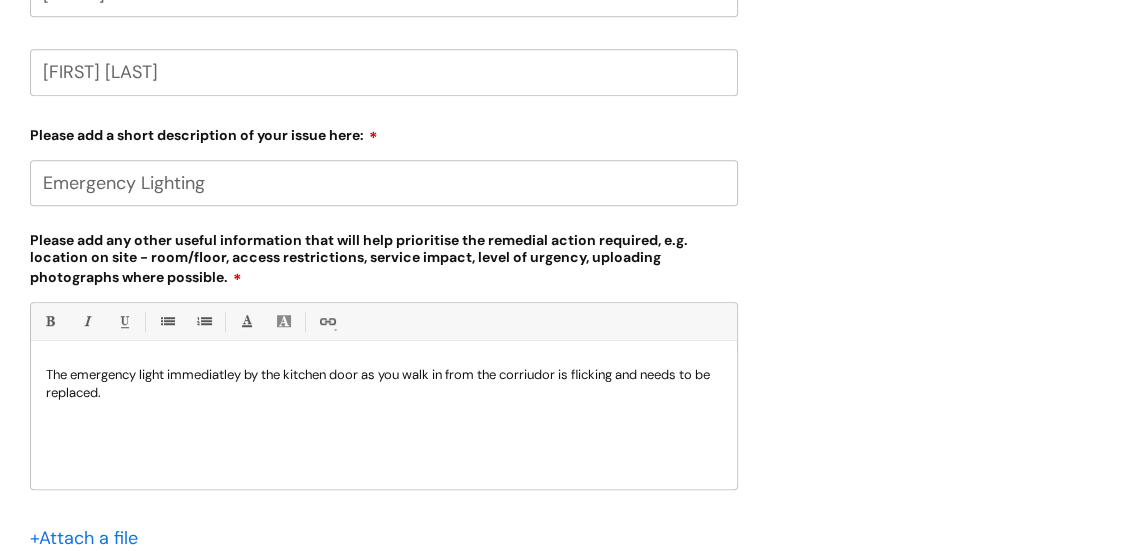 click on "The emergency light immediatley by the kitchen door as you walk in from the corriudor is flicking and needs to be replaced." at bounding box center [384, 384] 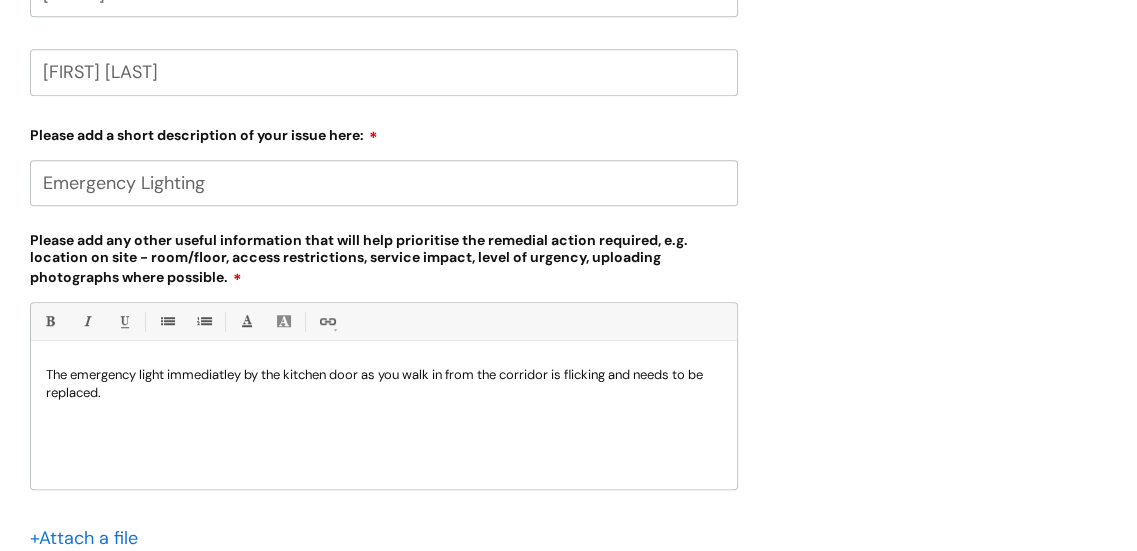 click on "The emergency light immediatley by the kitchen door as you walk in from the corridor is flicking and needs to be replaced." at bounding box center [384, 384] 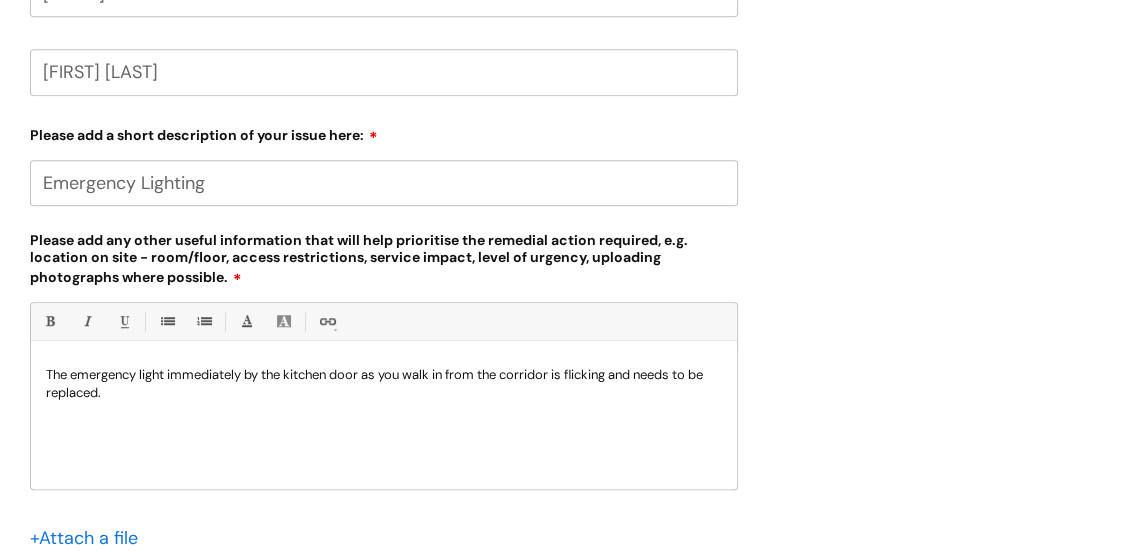 click on "The emergency light immediately by the kitchen door as you walk in from the corridor is flicking and needs to be replaced." at bounding box center [384, 384] 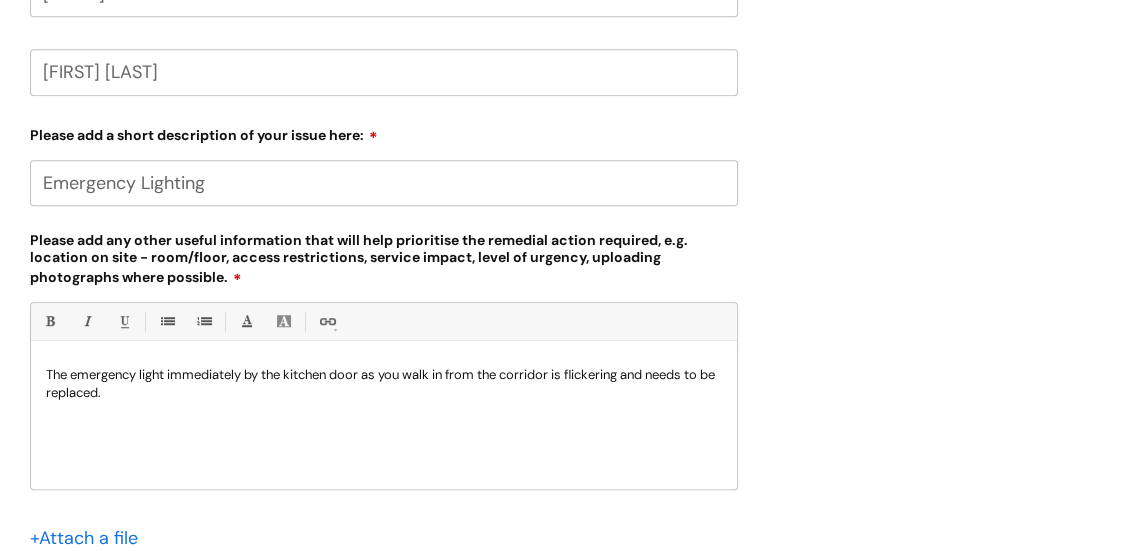 scroll, scrollTop: 1000, scrollLeft: 0, axis: vertical 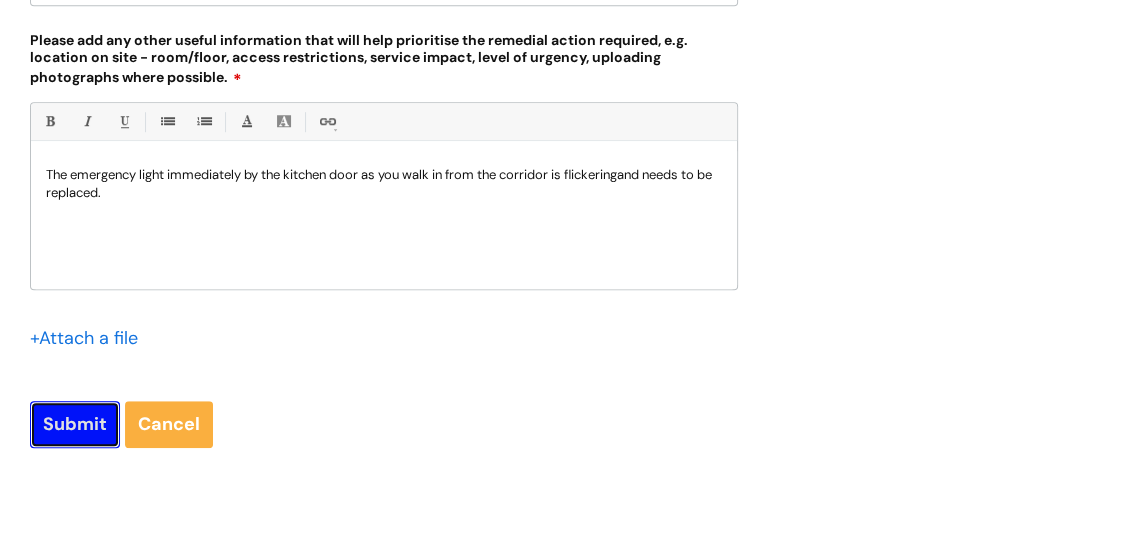 click on "Submit" at bounding box center (75, 424) 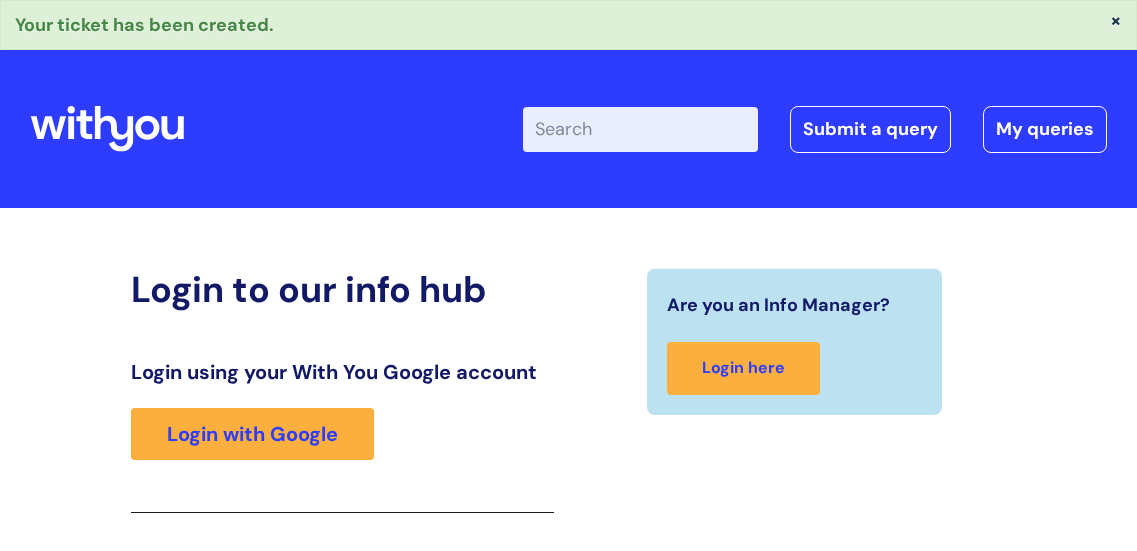 scroll, scrollTop: 355, scrollLeft: 0, axis: vertical 